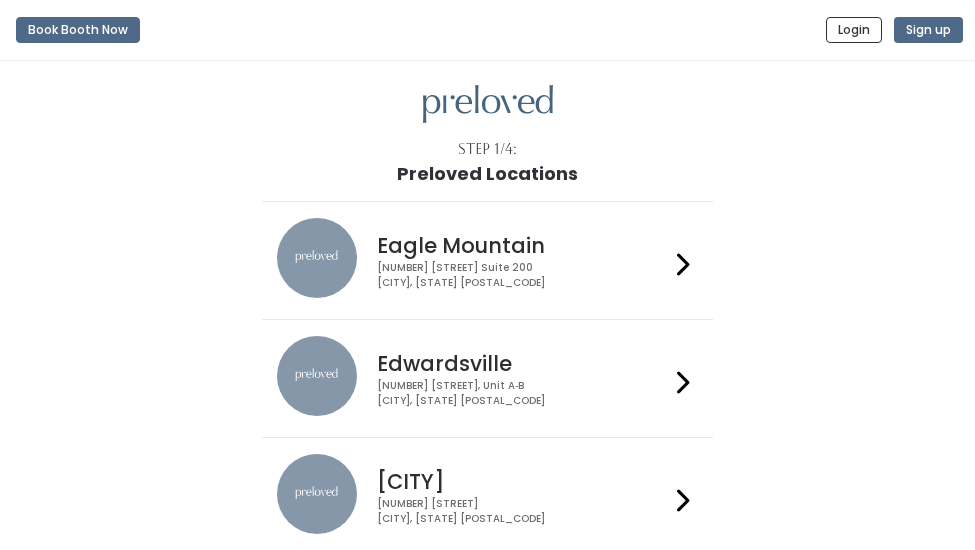 scroll, scrollTop: 0, scrollLeft: 0, axis: both 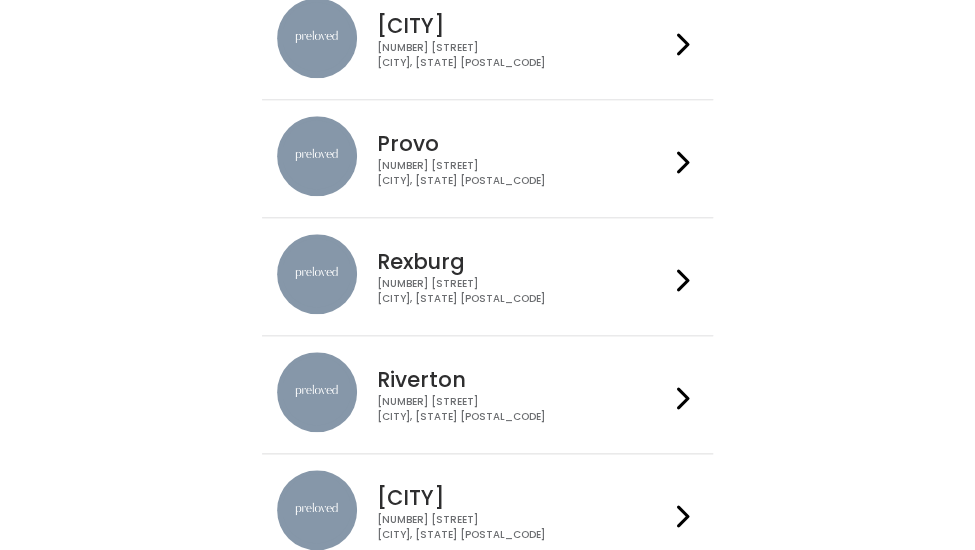 click on "Provo" at bounding box center [523, 143] 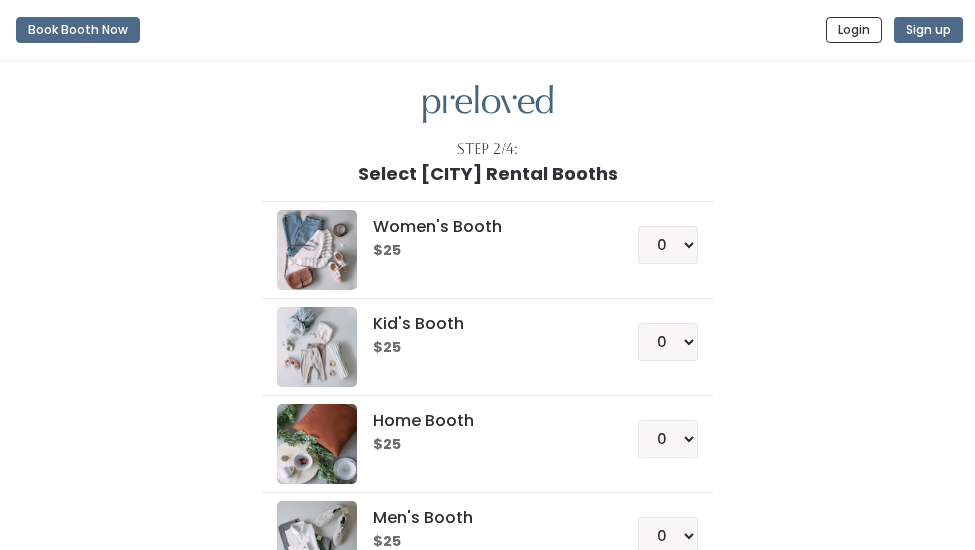 scroll, scrollTop: 33, scrollLeft: 0, axis: vertical 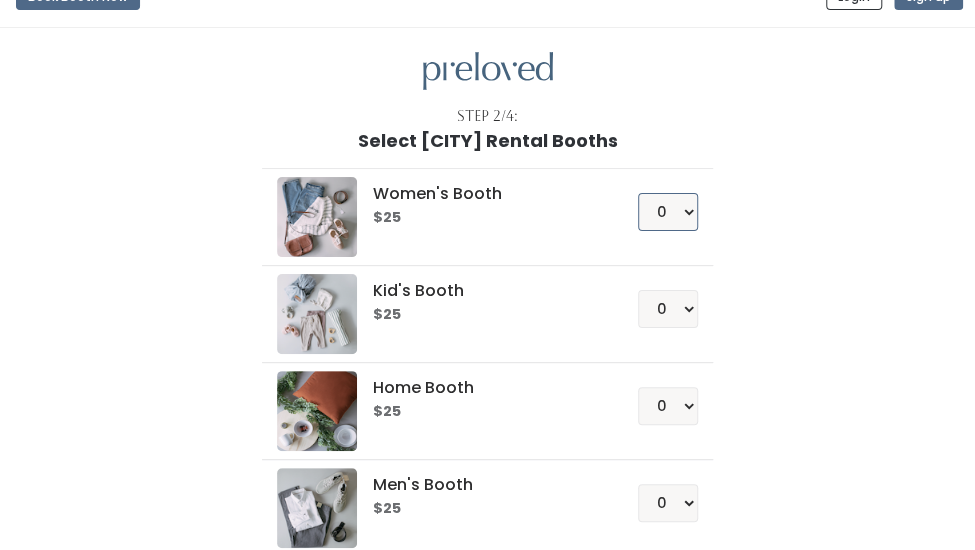 click on "0
1
2
3
4" at bounding box center (668, 212) 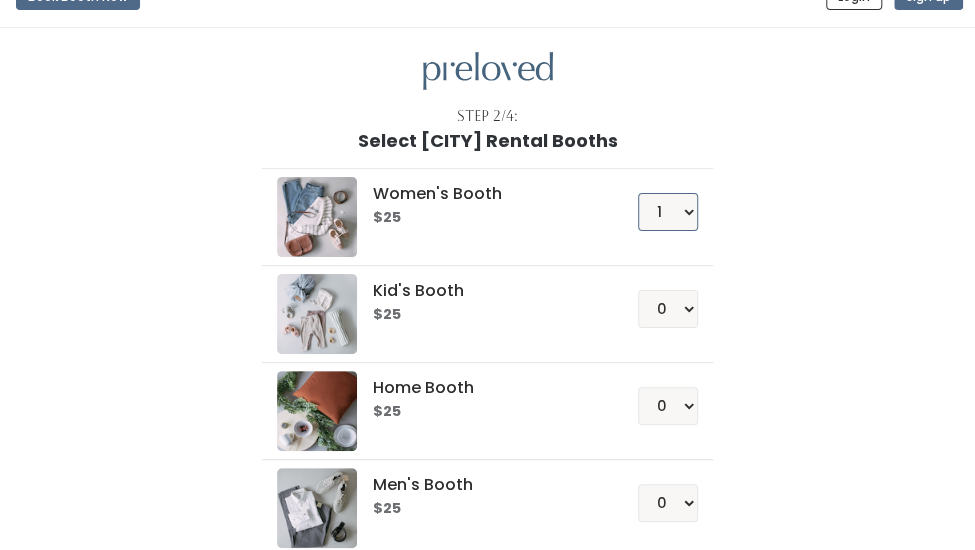 click on "0
1
2
3
4" at bounding box center (668, 212) 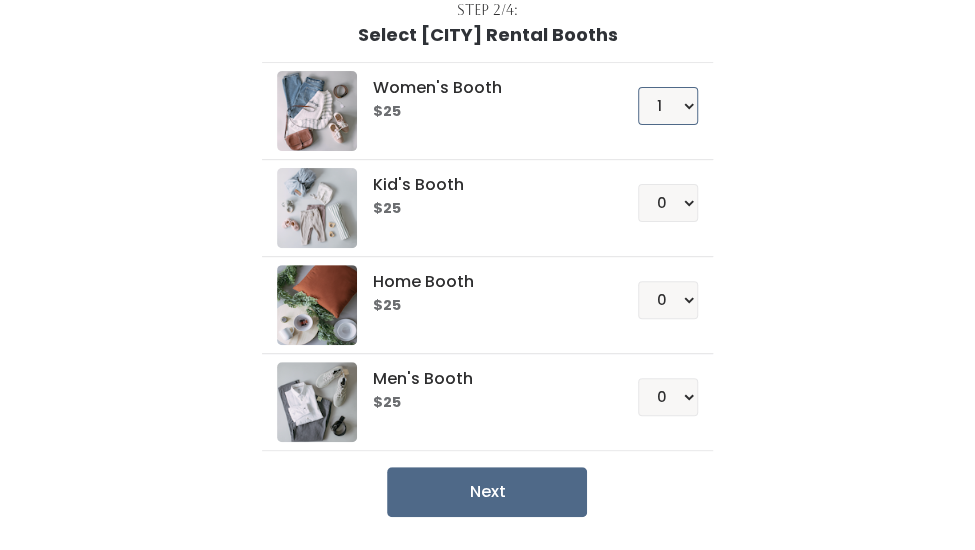 scroll, scrollTop: 145, scrollLeft: 0, axis: vertical 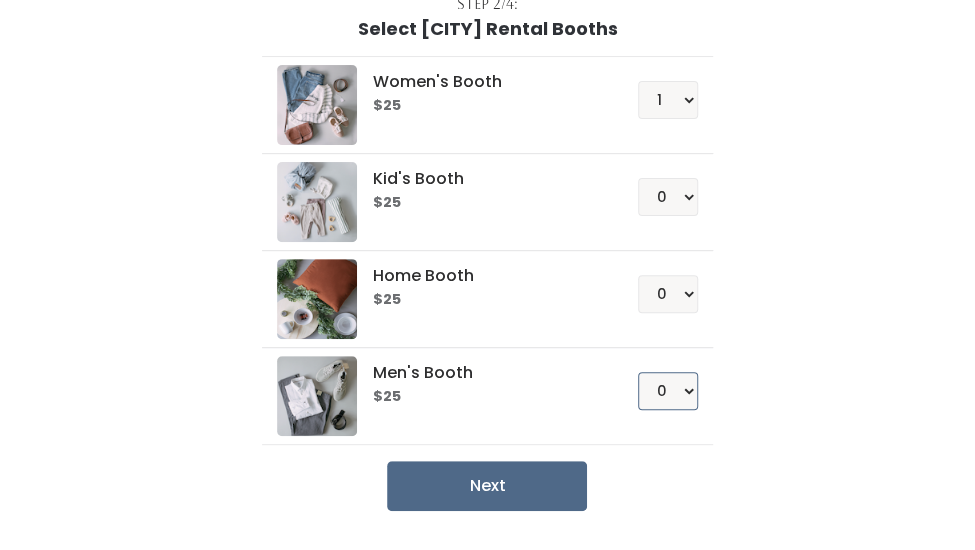 click on "0
1
2
3
4" at bounding box center (668, 391) 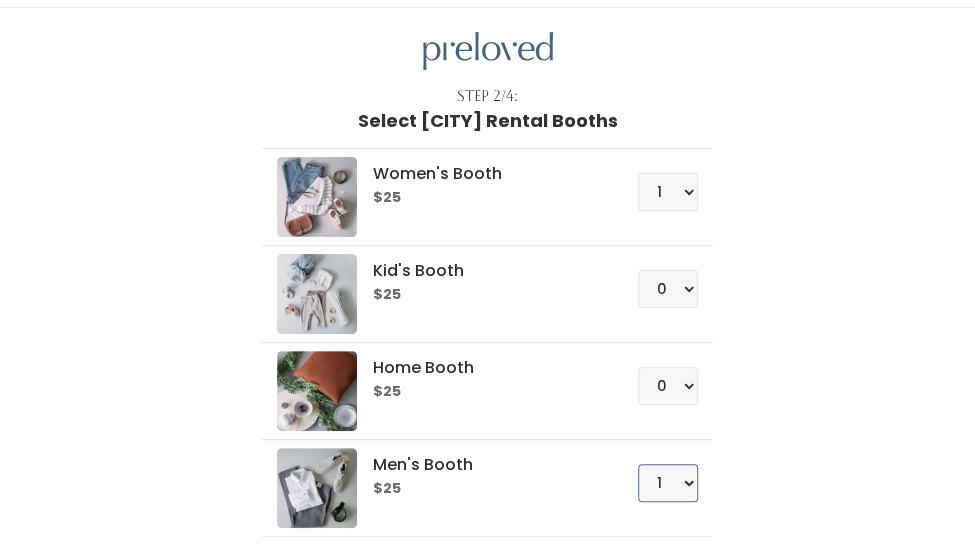 scroll, scrollTop: 0, scrollLeft: 0, axis: both 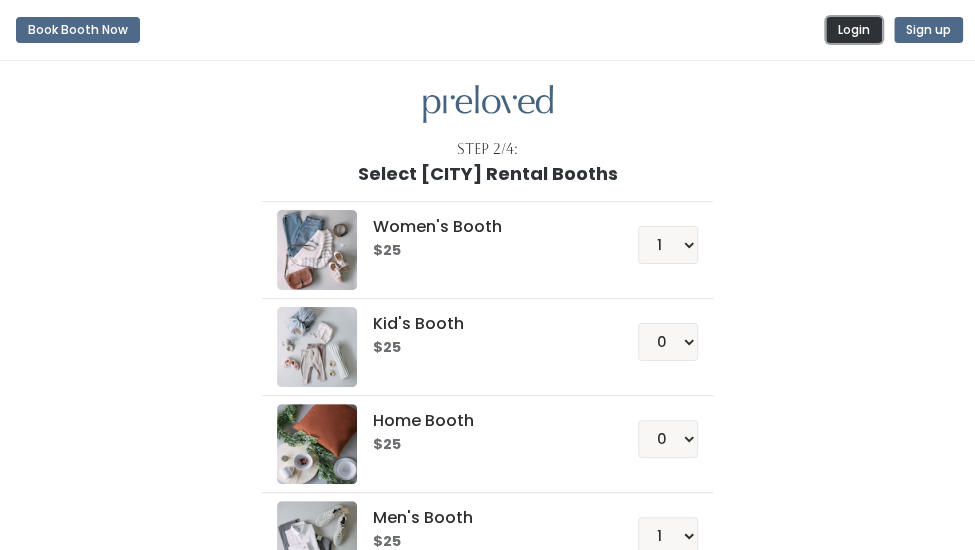 click on "Login" at bounding box center (854, 30) 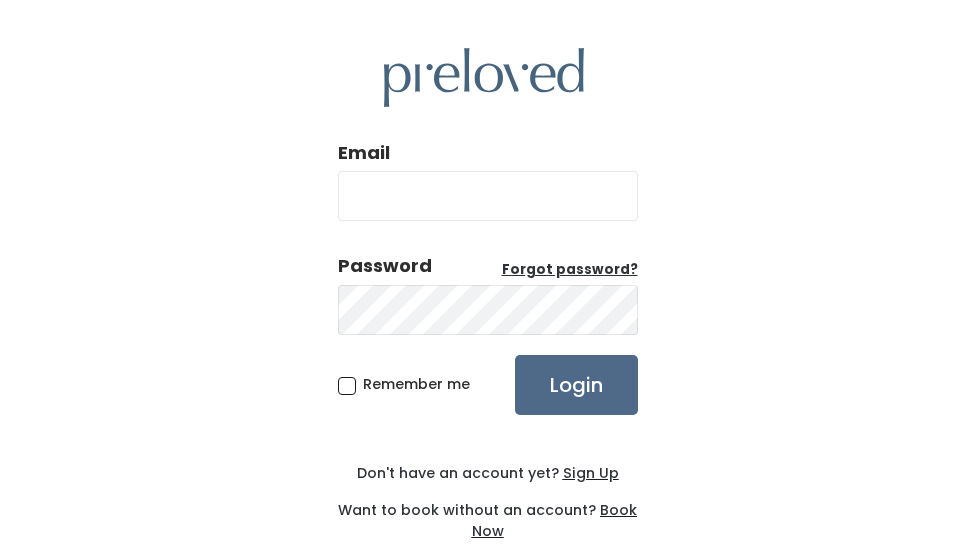 scroll, scrollTop: 0, scrollLeft: 0, axis: both 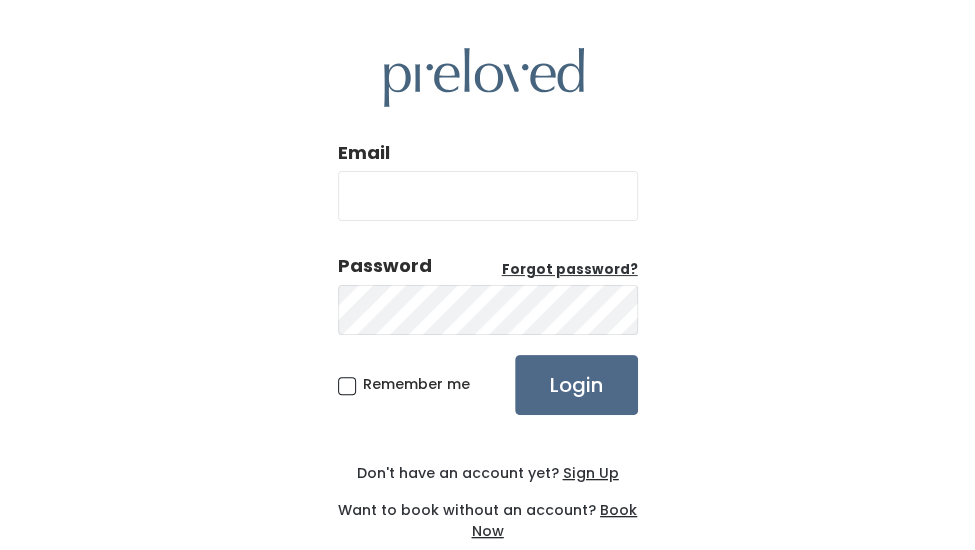 type on "jagropp11@gmail.com" 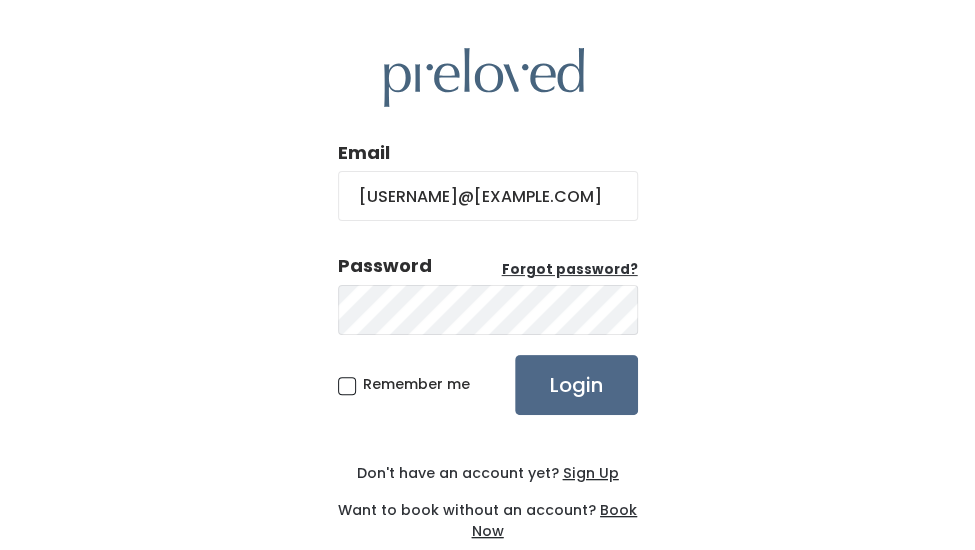 click on "Remember me" at bounding box center (416, 384) 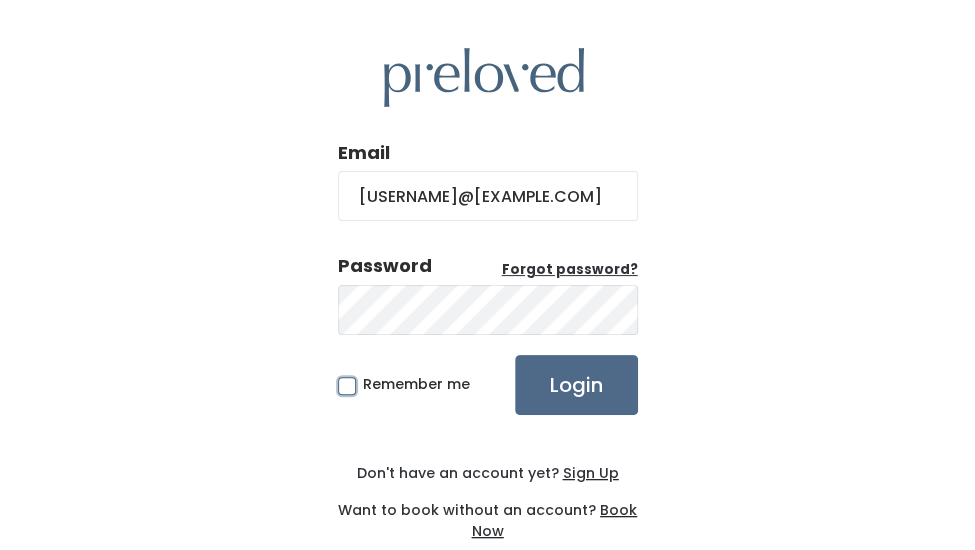 checkbox on "true" 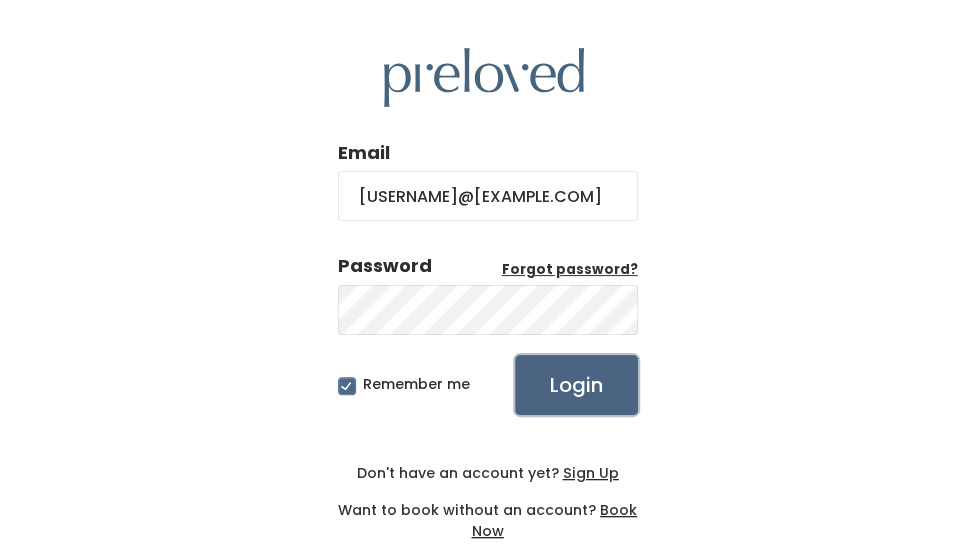 click on "Login" at bounding box center [576, 385] 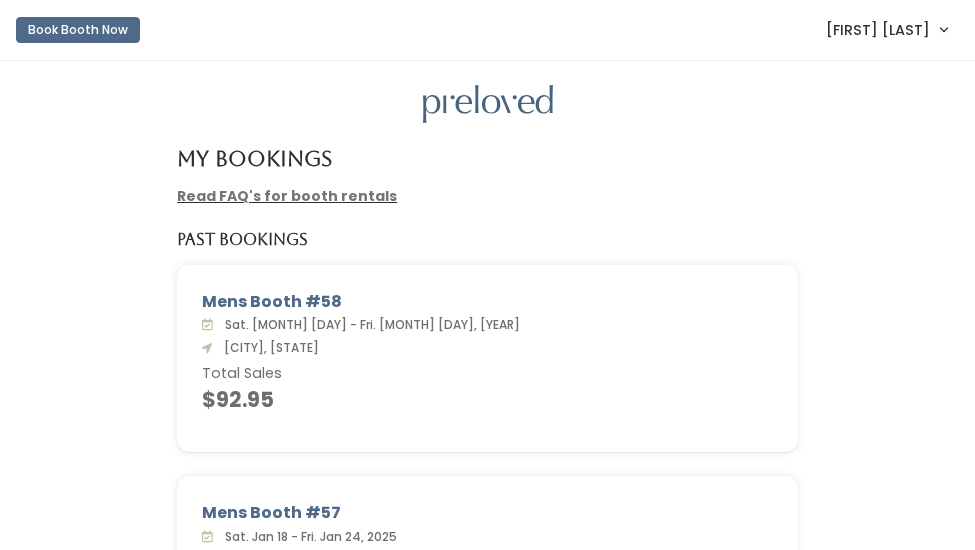 scroll, scrollTop: 0, scrollLeft: 0, axis: both 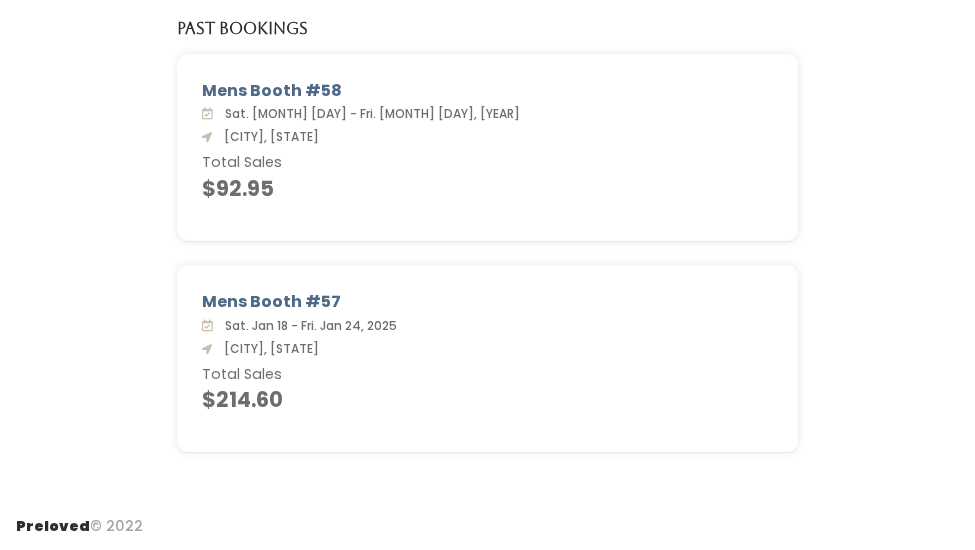 click on "Mens Booth  #57" at bounding box center [487, 302] 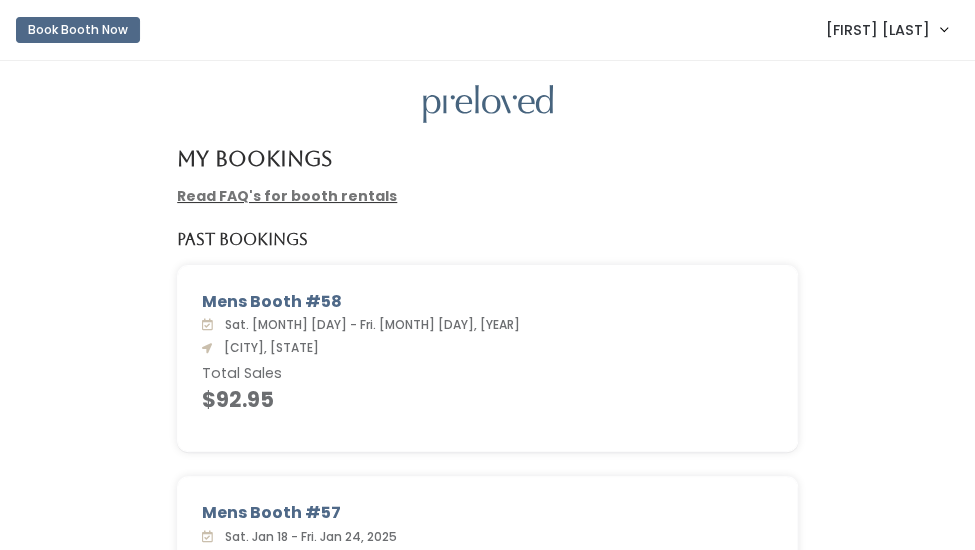 click on "My Bookings
Read FAQ's for booth rentals
Past Bookings
Mens Booth  #58
Sat. May 10 - Fri. May 16, 2025
Provo, Ut
Total Sales
$92.95
Mens Booth  #57
Sat. Jan 18 - Fri. Jan 24, 2025
Provo, Ut
Total Sales
$214.60" at bounding box center [487, 386] 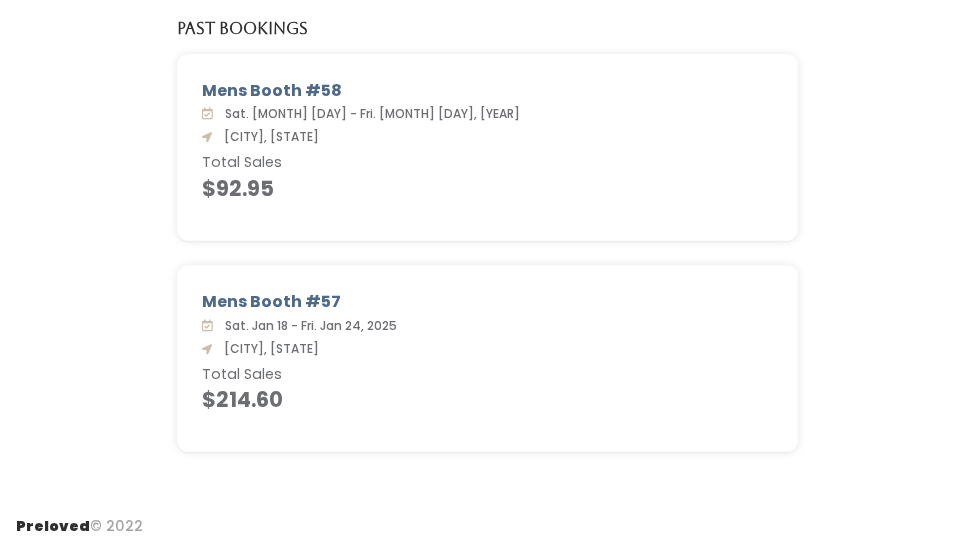 scroll, scrollTop: 0, scrollLeft: 0, axis: both 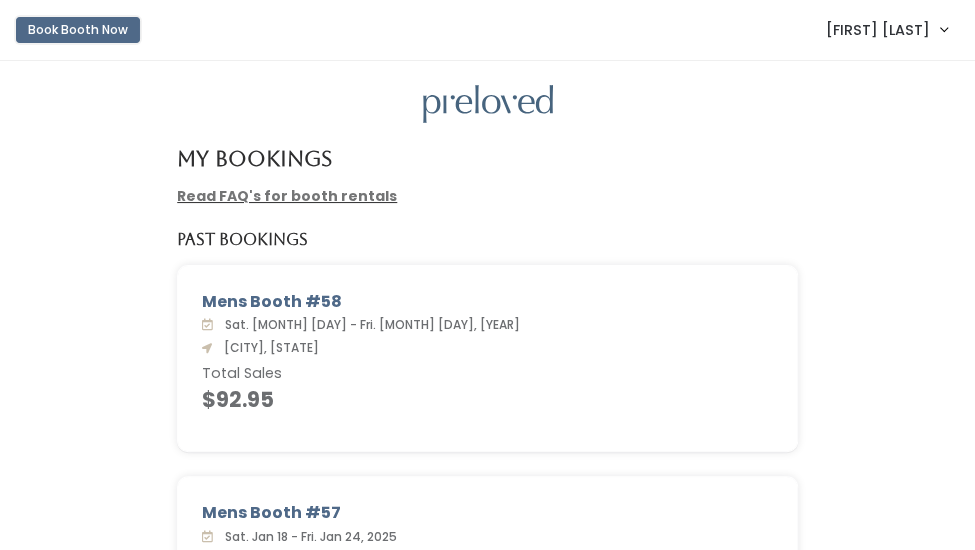 click on "Book Booth Now" at bounding box center [78, 30] 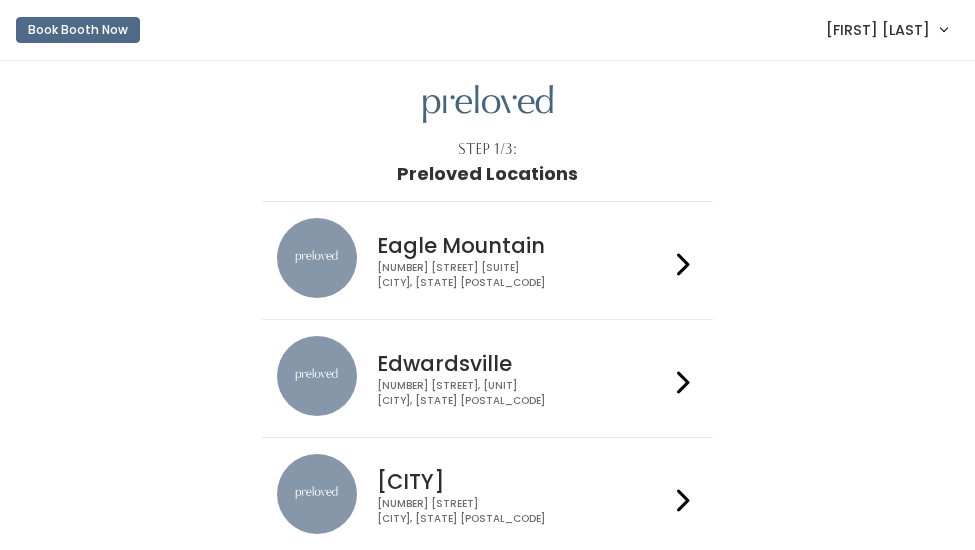 scroll, scrollTop: 0, scrollLeft: 0, axis: both 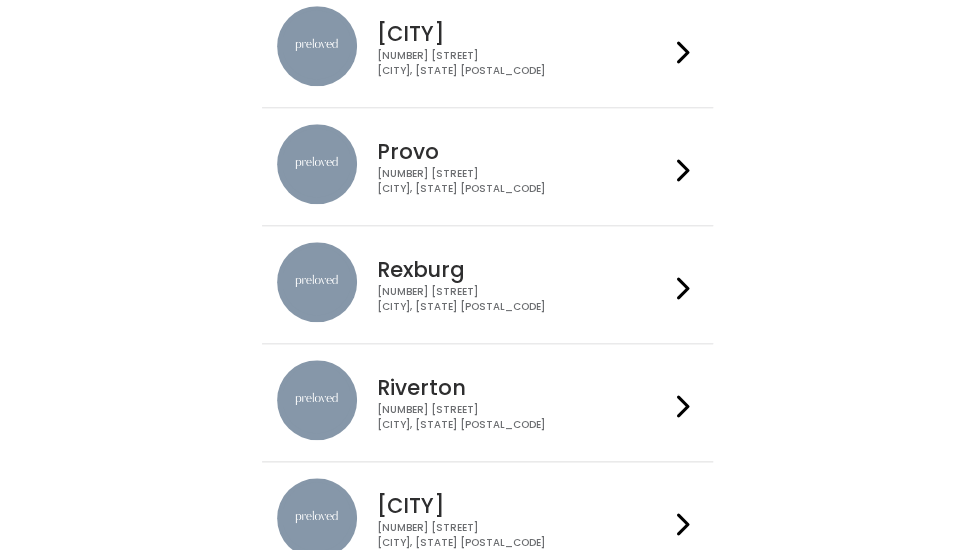 click on "Provo" at bounding box center (523, 151) 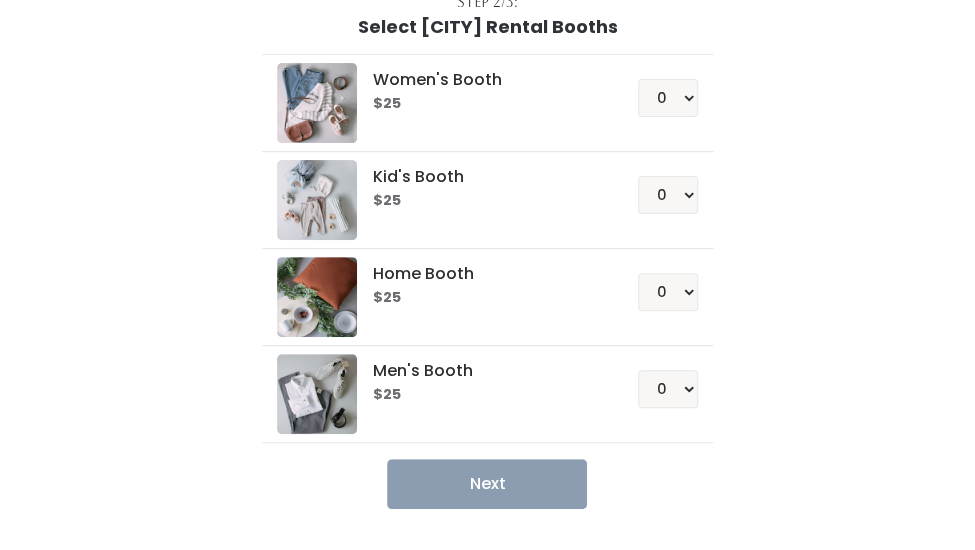 scroll, scrollTop: 189, scrollLeft: 0, axis: vertical 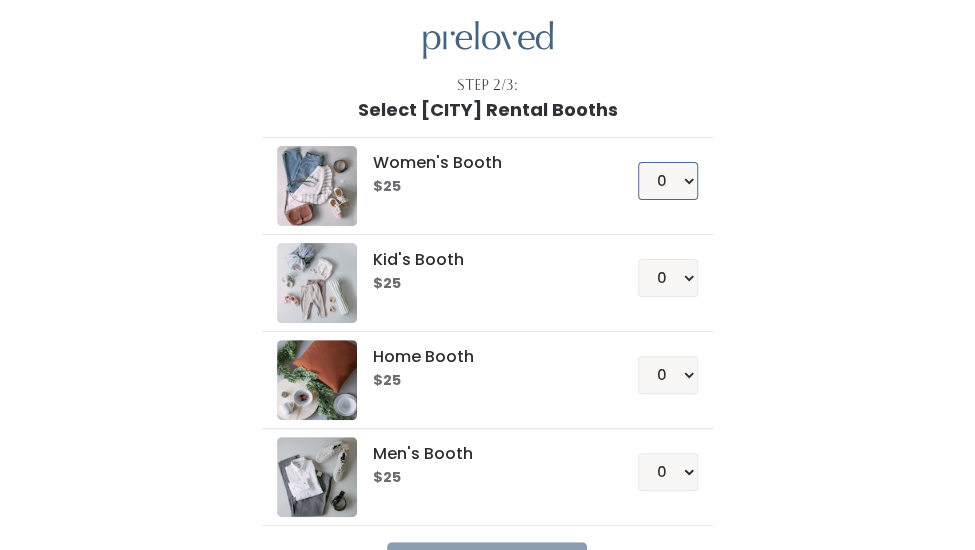 click on "0
1
2
3
4" at bounding box center (668, 181) 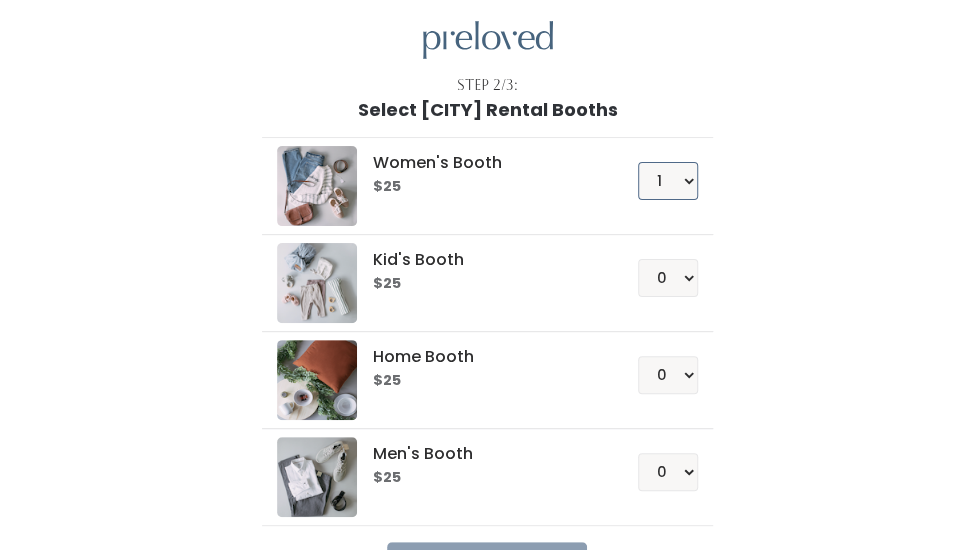 click on "0
1
2
3
4" at bounding box center [668, 181] 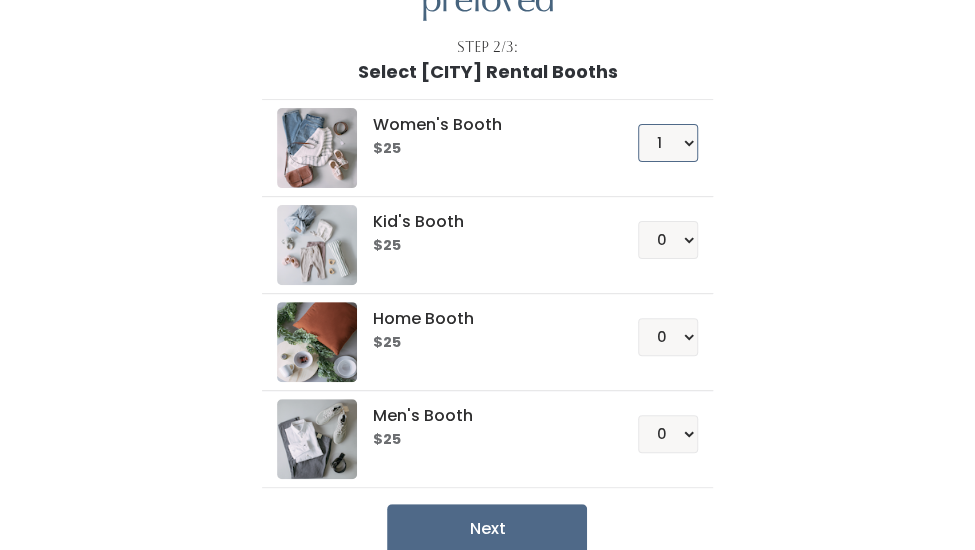 scroll, scrollTop: 109, scrollLeft: 0, axis: vertical 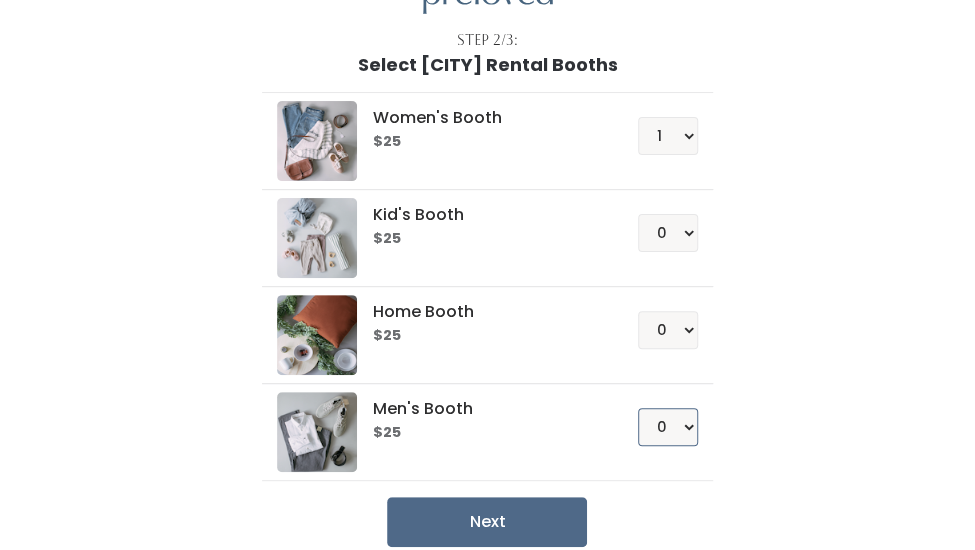 click on "0
1
2
3
4" at bounding box center [668, 427] 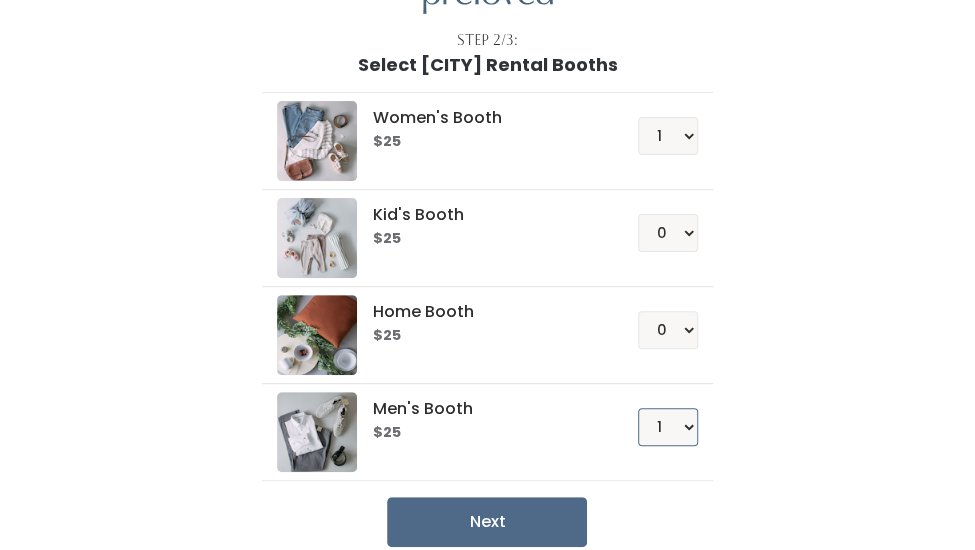 click on "0
1
2
3
4" at bounding box center (668, 427) 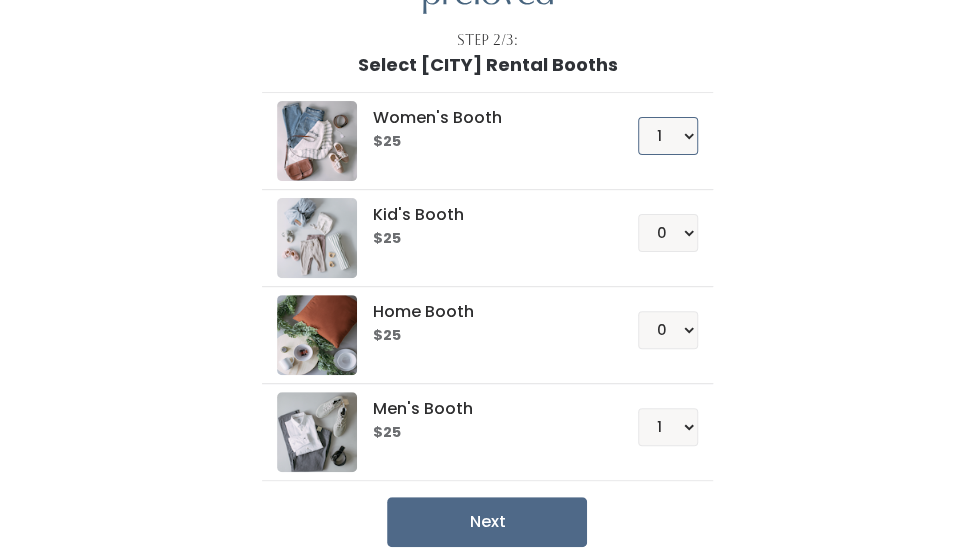 click on "0
1
2
3
4" at bounding box center [668, 136] 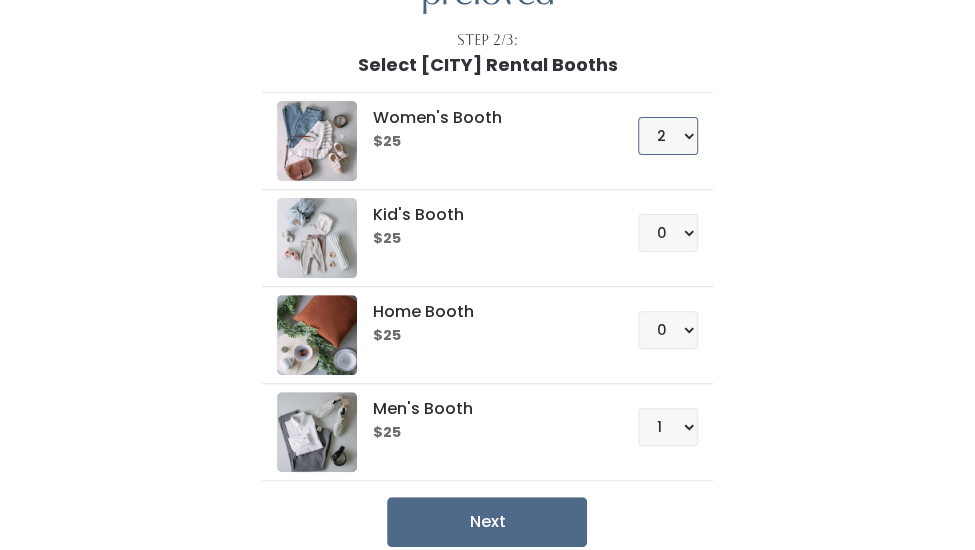 click on "0
1
2
3
4" at bounding box center (668, 136) 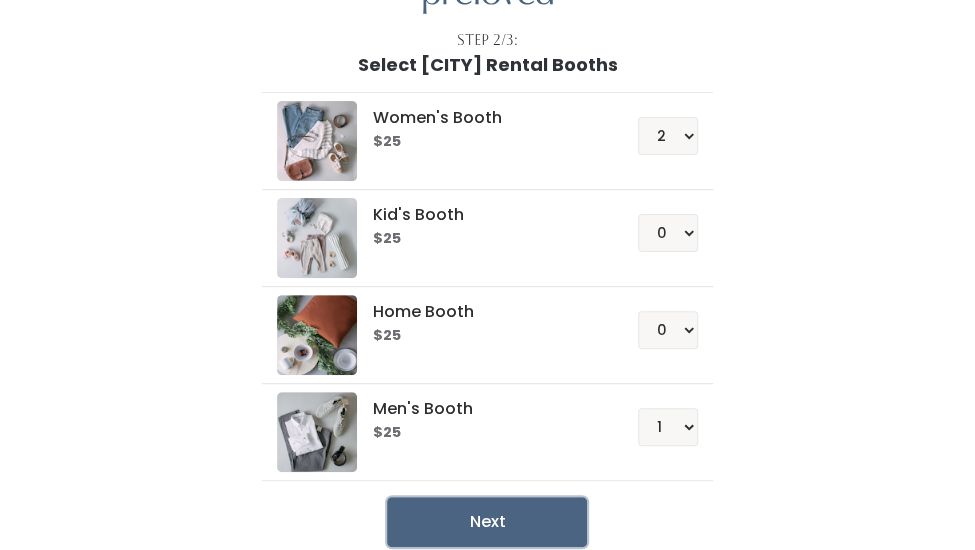 click on "Next" at bounding box center [487, 522] 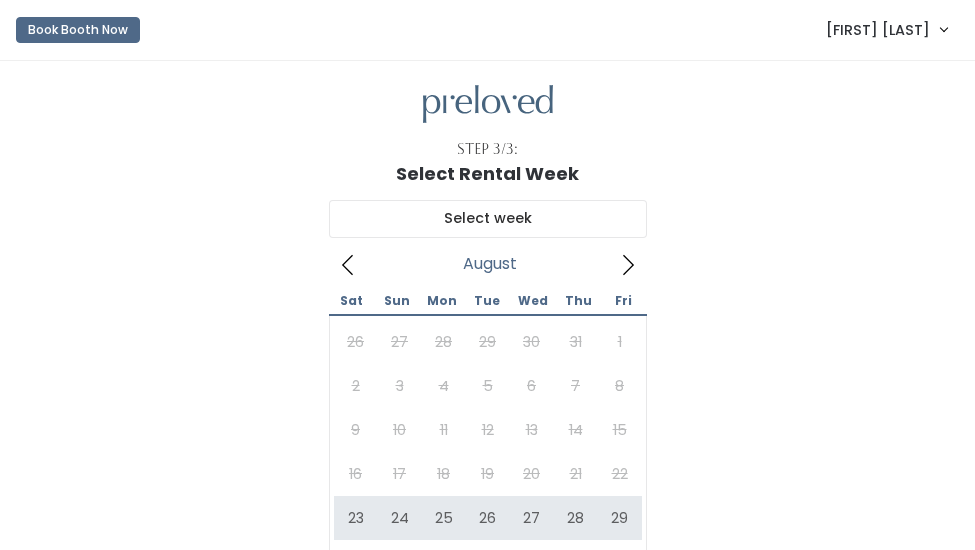 scroll, scrollTop: 0, scrollLeft: 0, axis: both 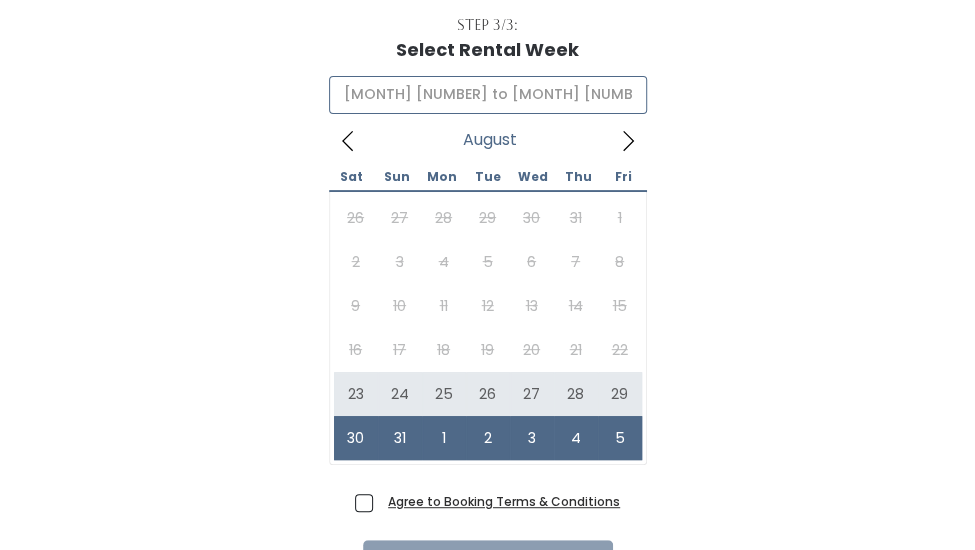 type on "[MONTH] [NUMBER] to [MONTH] [NUMBER]" 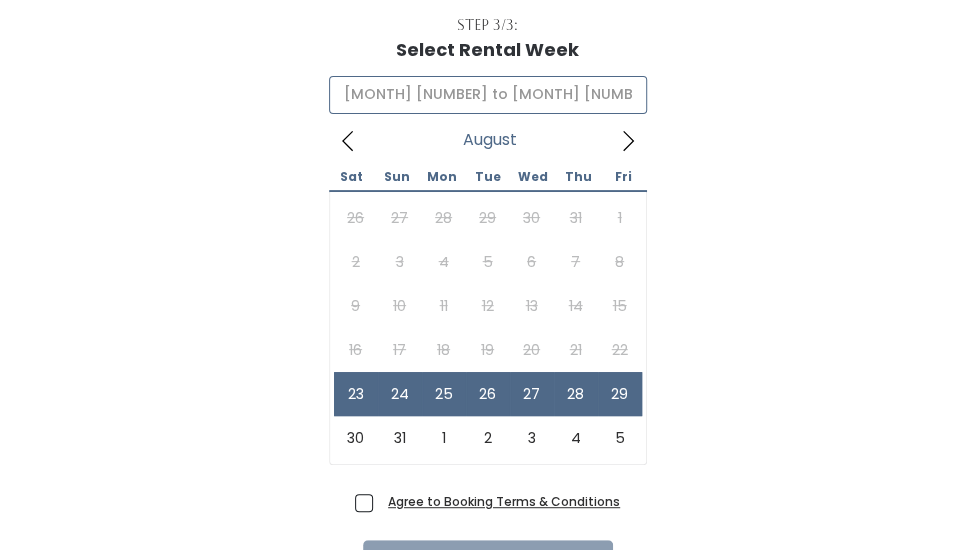 click on "[MONTH] [NUMBER] to [MONTH] [NUMBER]" at bounding box center [488, 95] 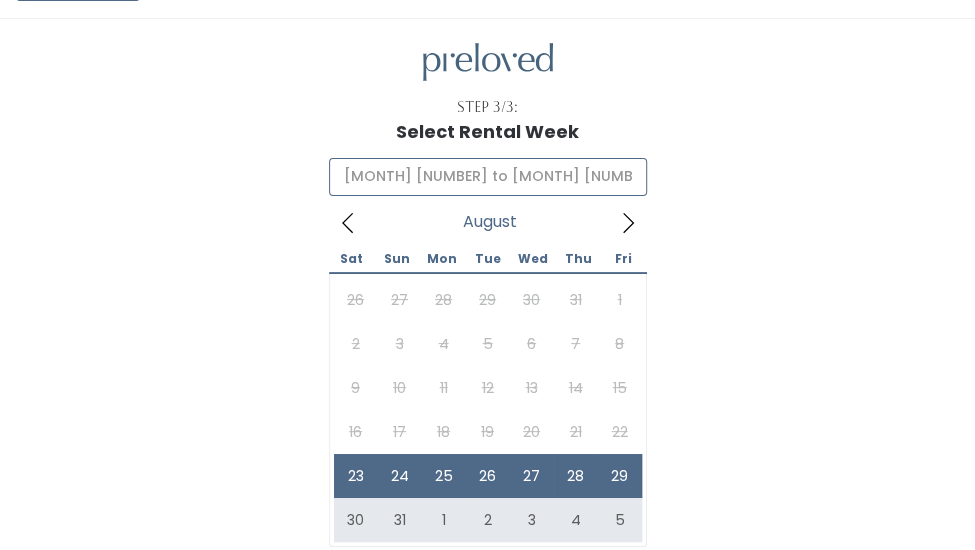 scroll, scrollTop: 0, scrollLeft: 0, axis: both 